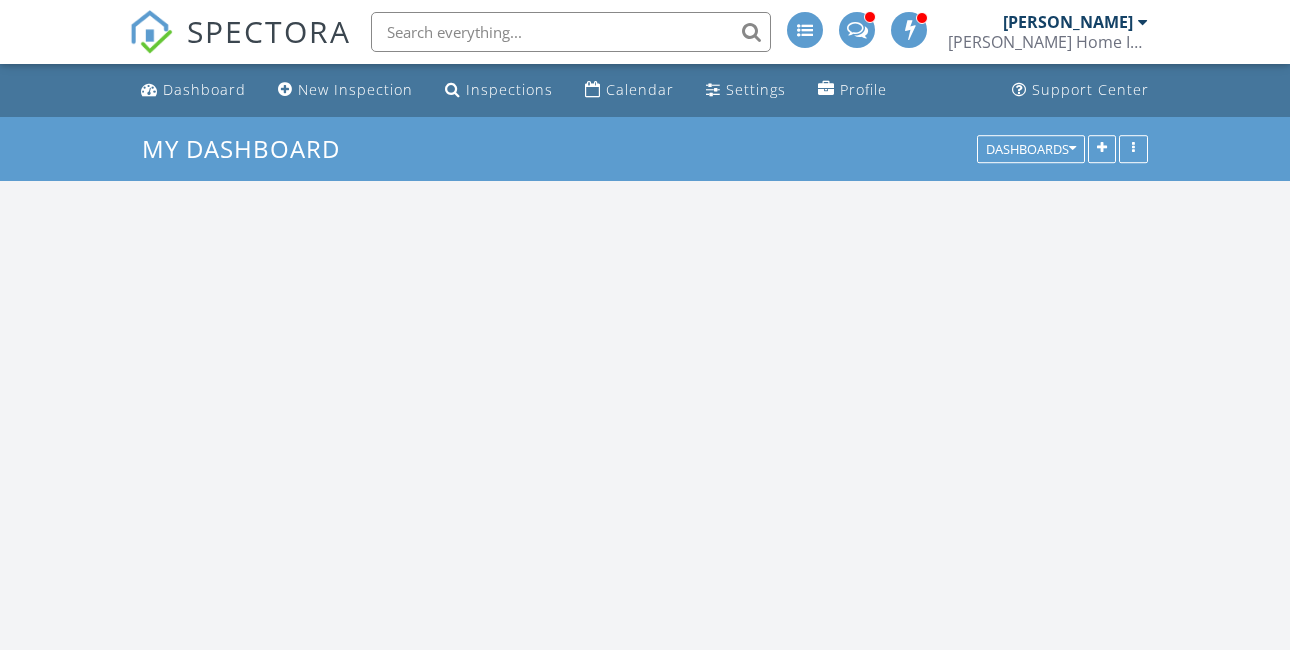 scroll, scrollTop: 0, scrollLeft: 0, axis: both 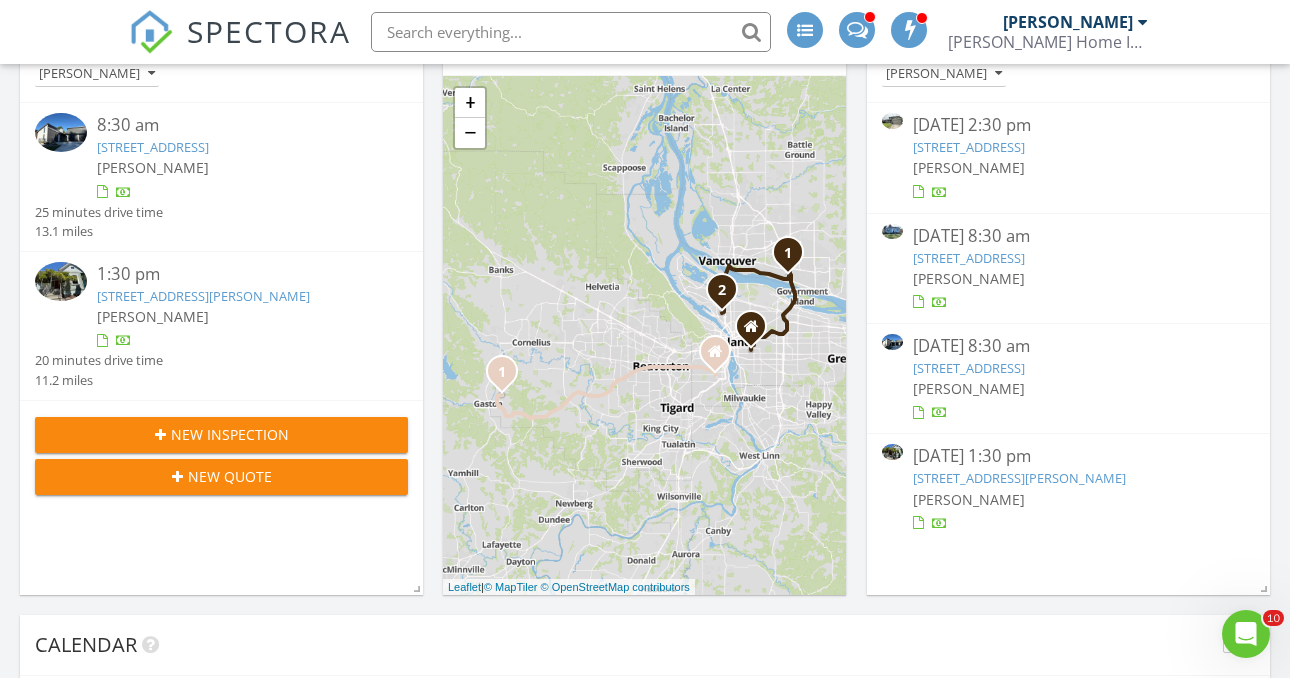 click on "1905 N Sumner St , Portland, OR 97217" at bounding box center (1019, 478) 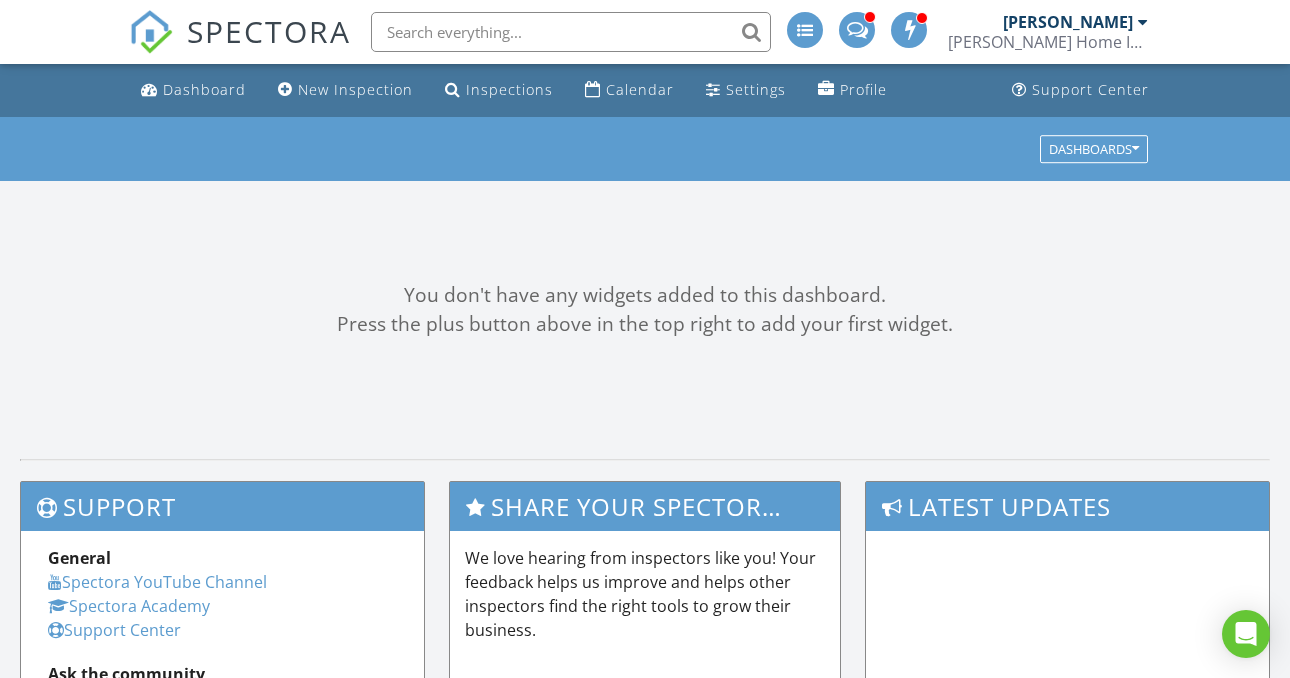 scroll, scrollTop: 0, scrollLeft: 0, axis: both 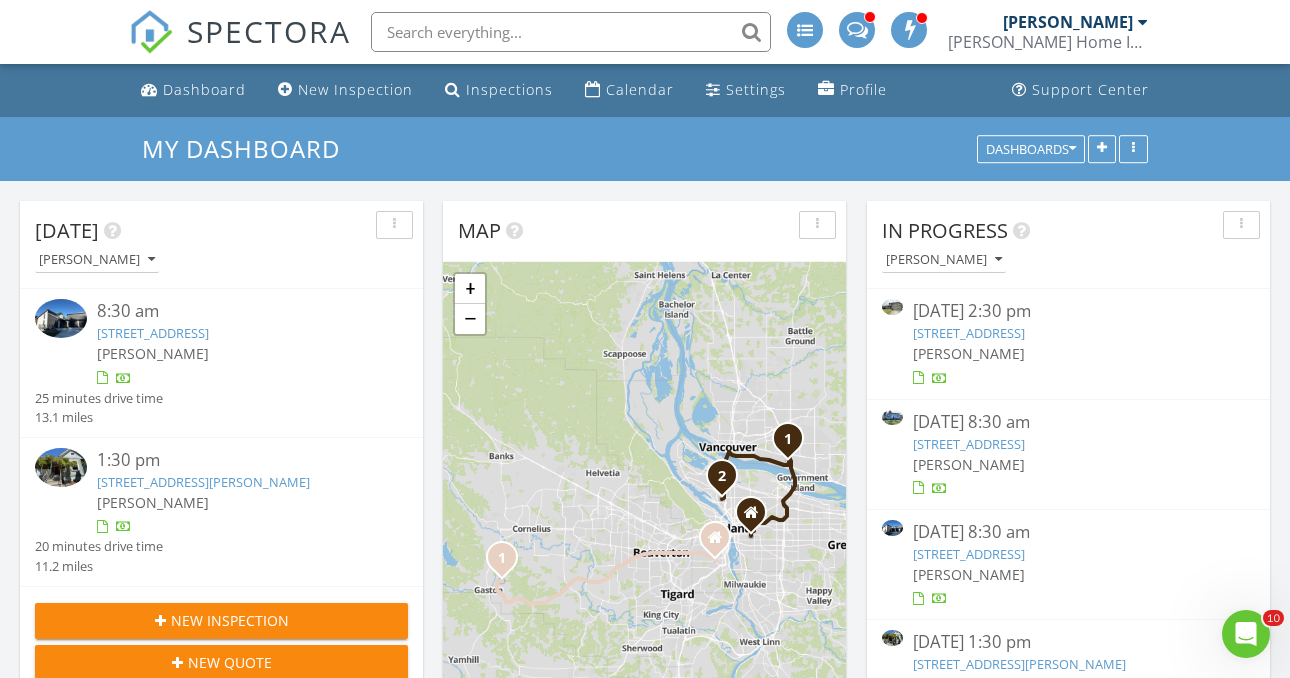 click on "13309 NE 89th St, Vancouver, WA 98682" at bounding box center [969, 333] 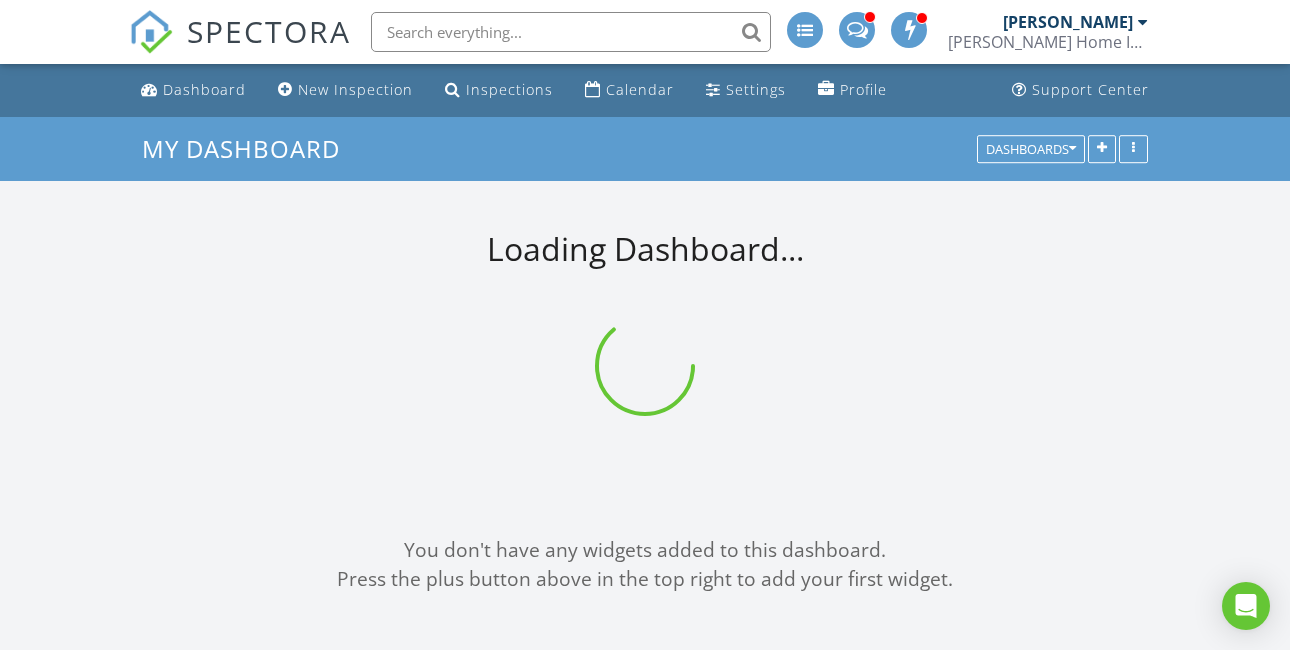 scroll, scrollTop: 0, scrollLeft: 0, axis: both 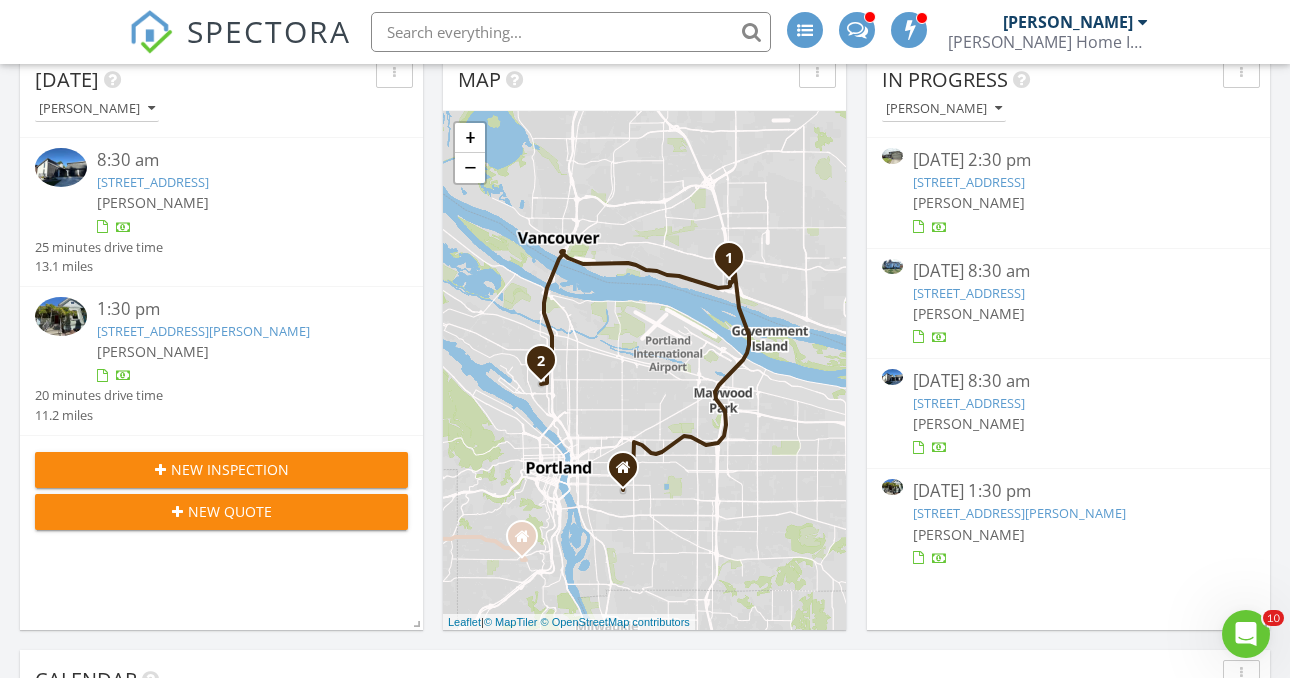 click on "1508 SE 113th Ct , Vancouver, WA 98664" at bounding box center [969, 403] 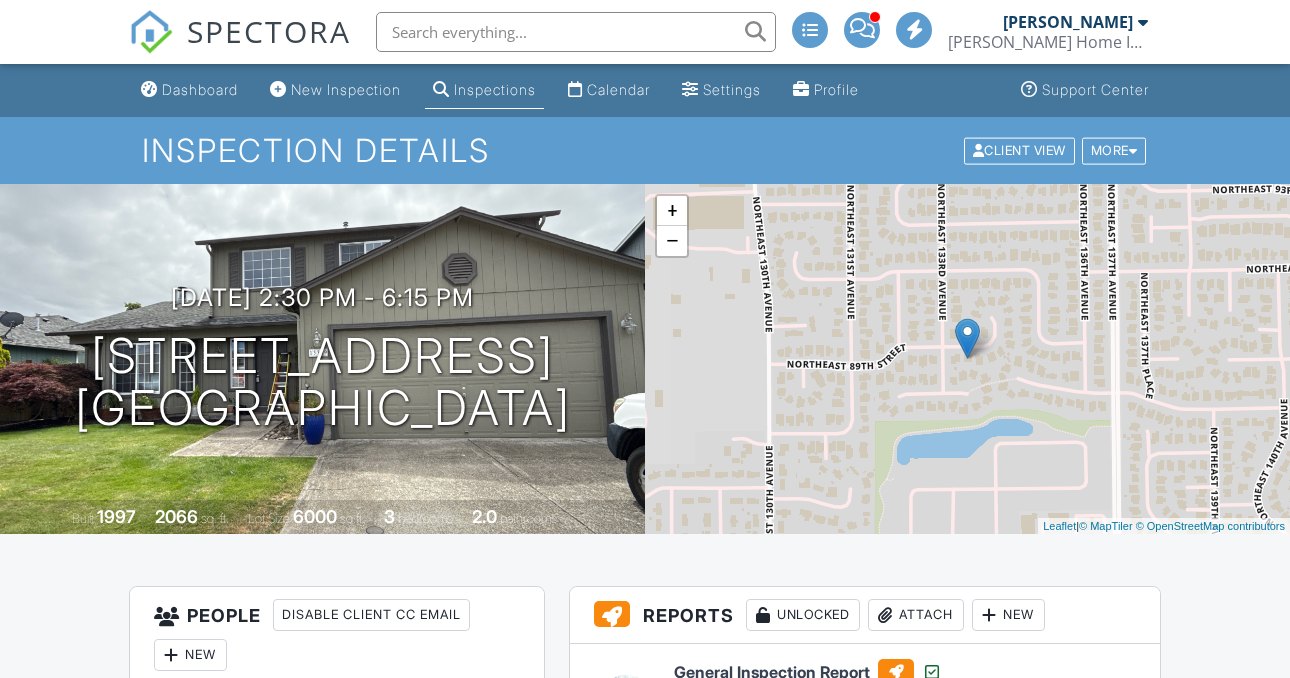 click at bounding box center [1104, 811] 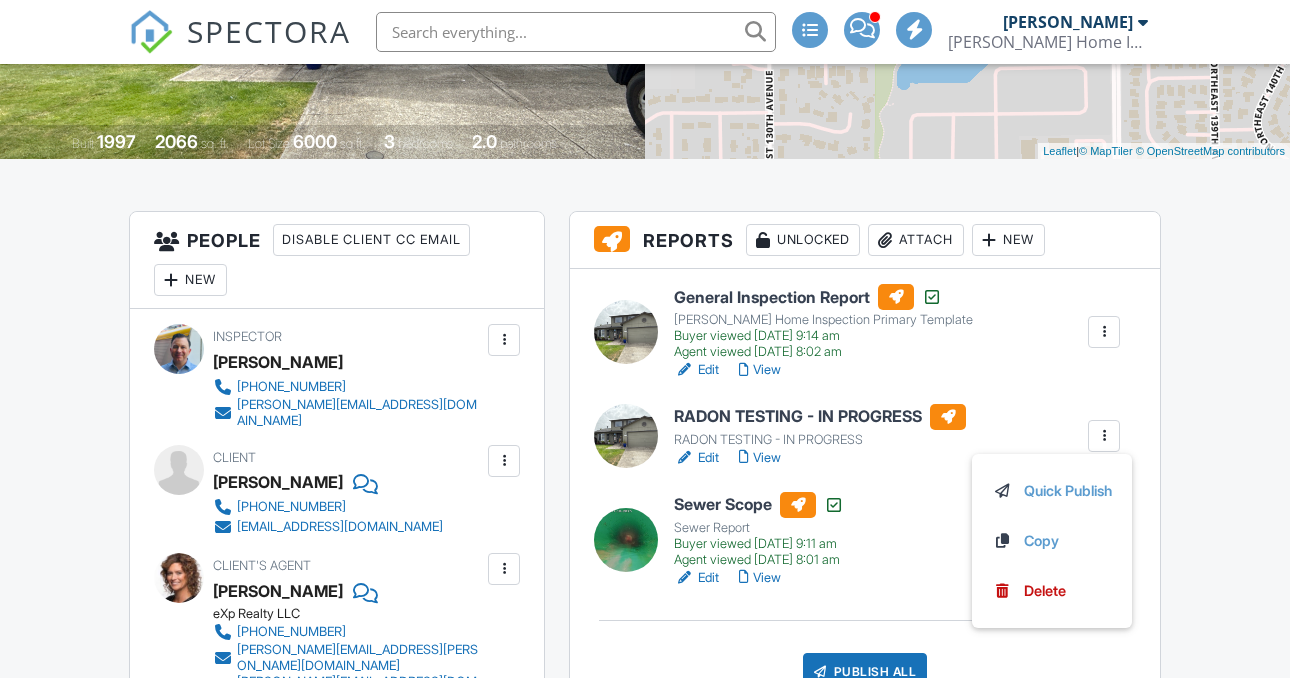 scroll, scrollTop: 375, scrollLeft: 0, axis: vertical 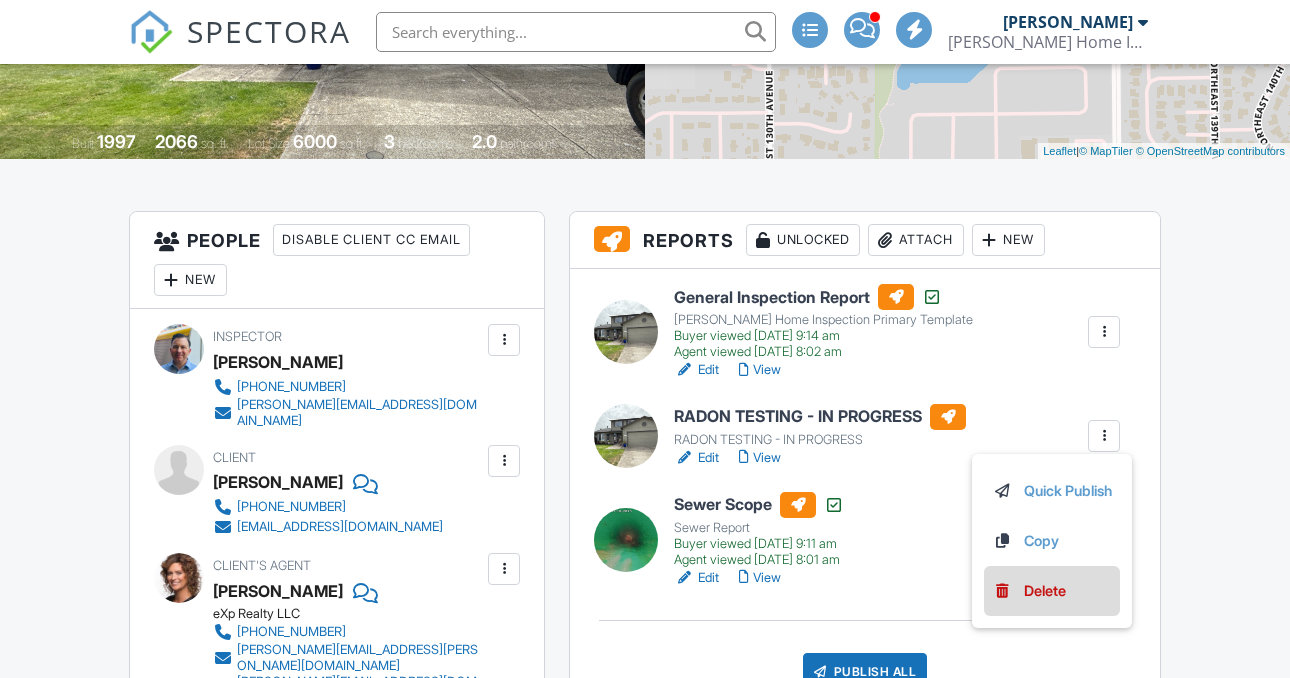 click on "Delete" at bounding box center [1045, 591] 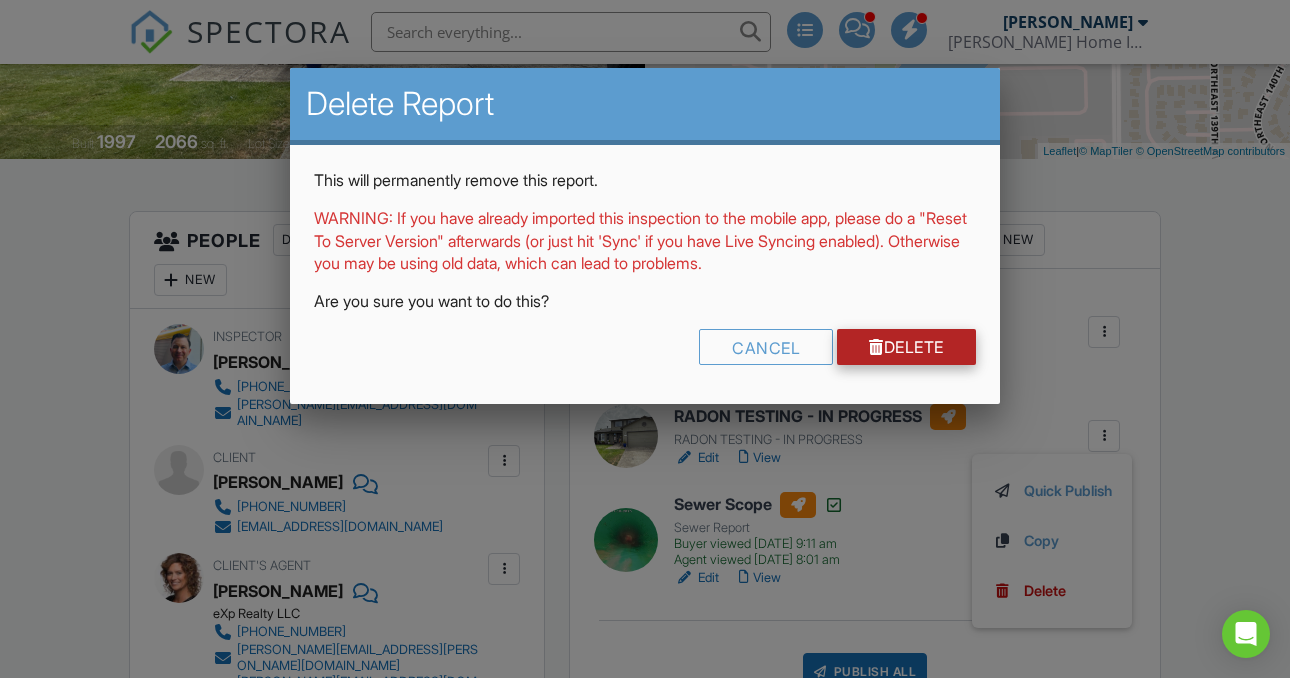 click on "Delete" at bounding box center (906, 347) 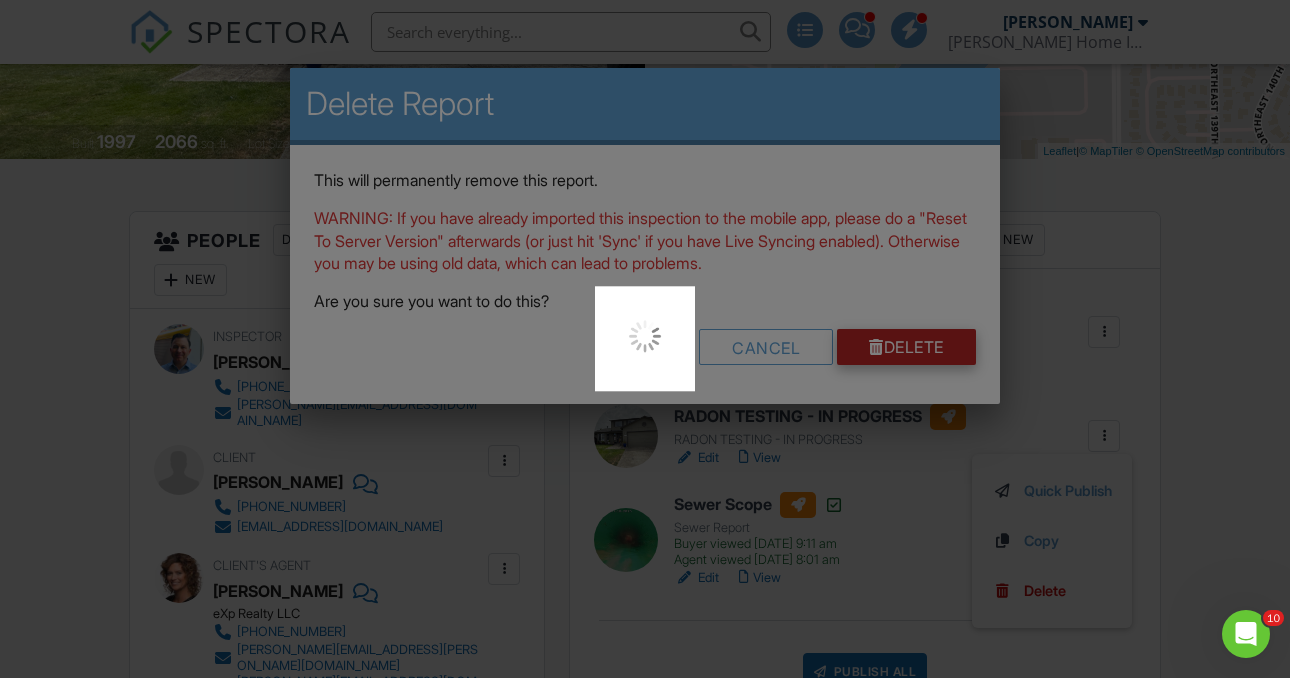 scroll, scrollTop: 0, scrollLeft: 0, axis: both 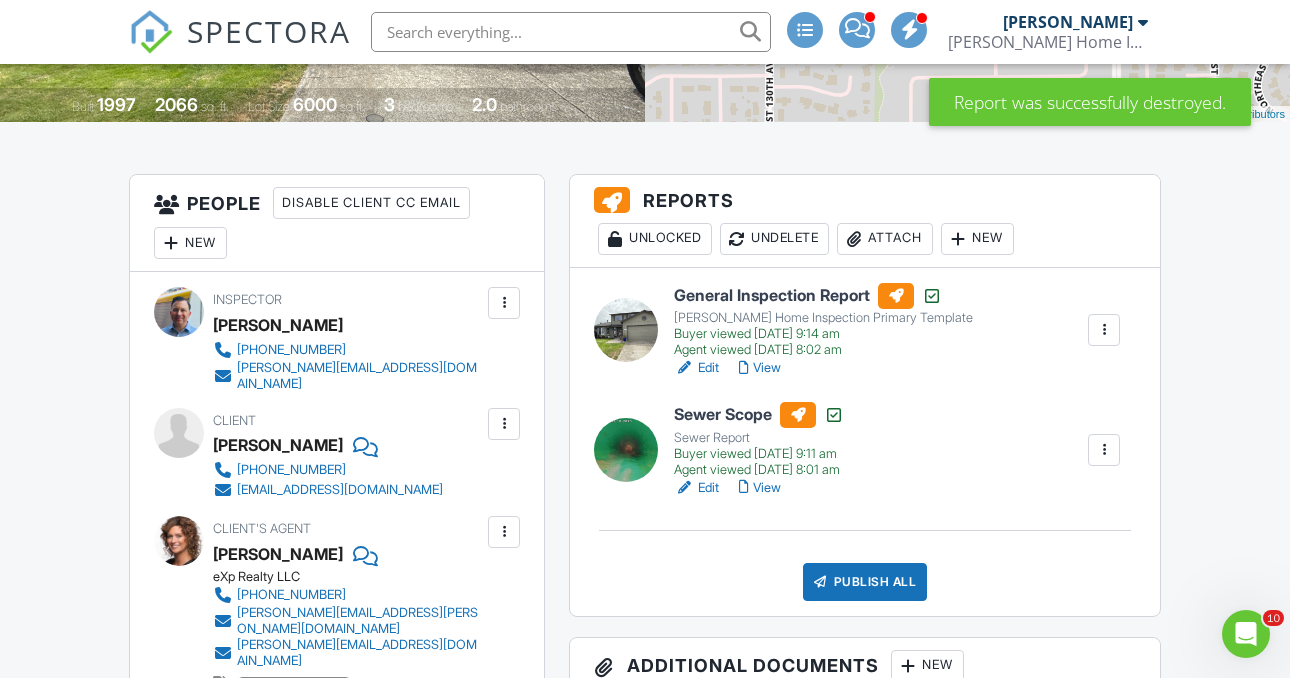 click on "Attach" at bounding box center [885, 239] 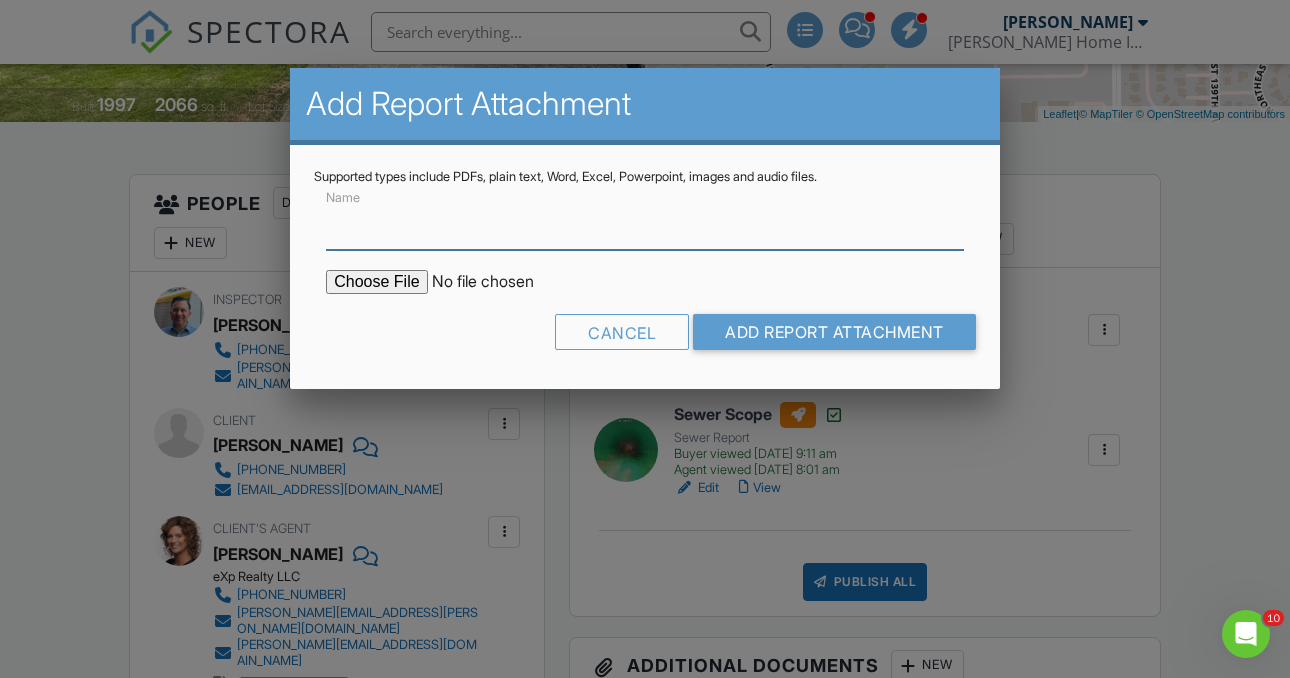 click on "Name" at bounding box center [645, 225] 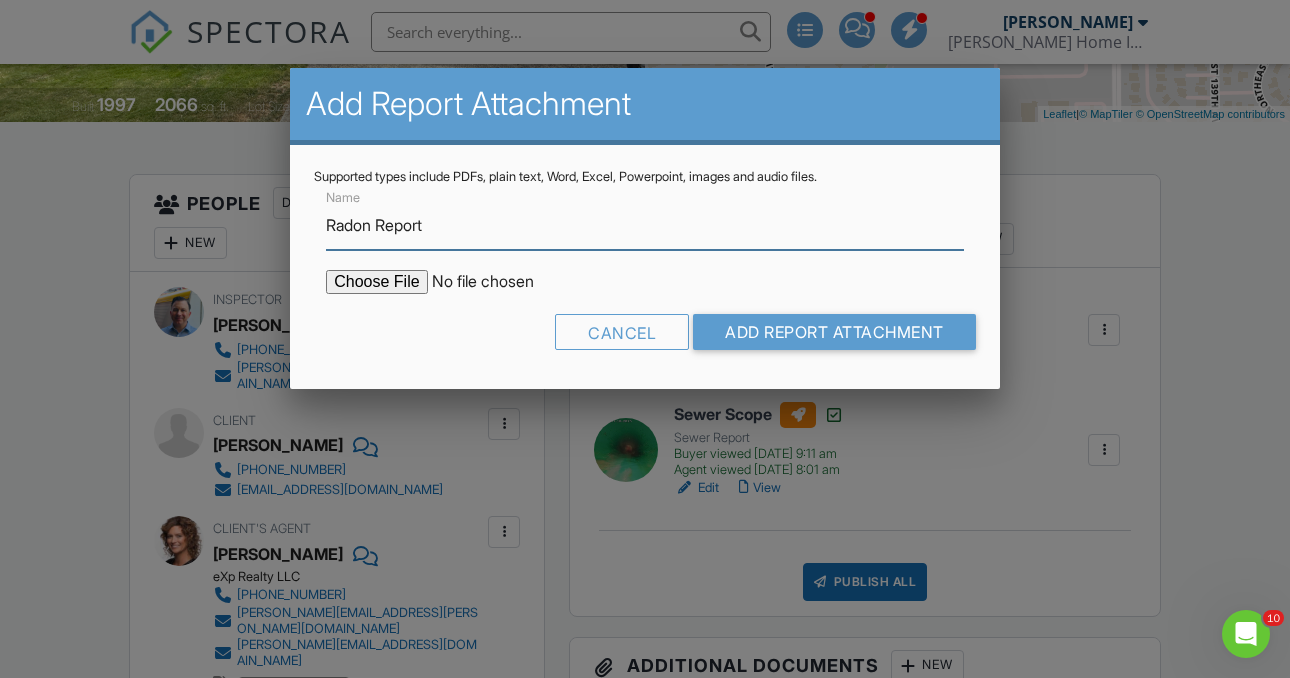 type on "Radon Report" 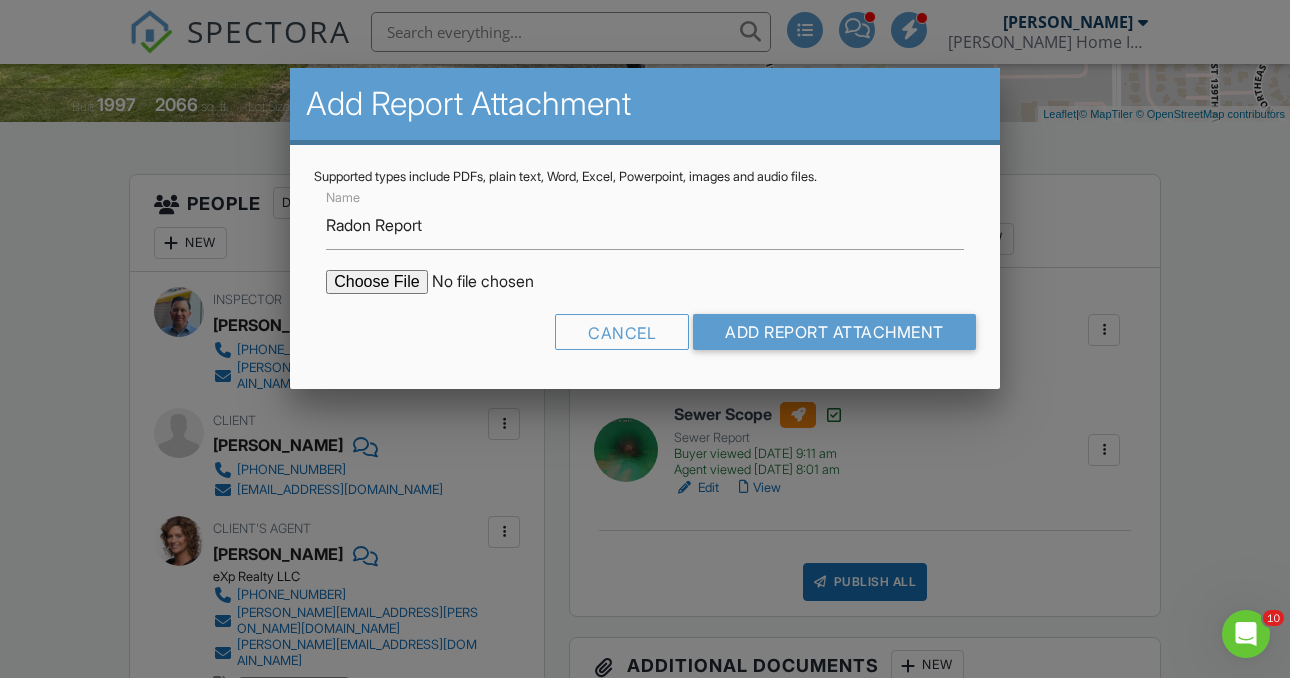 click at bounding box center (496, 282) 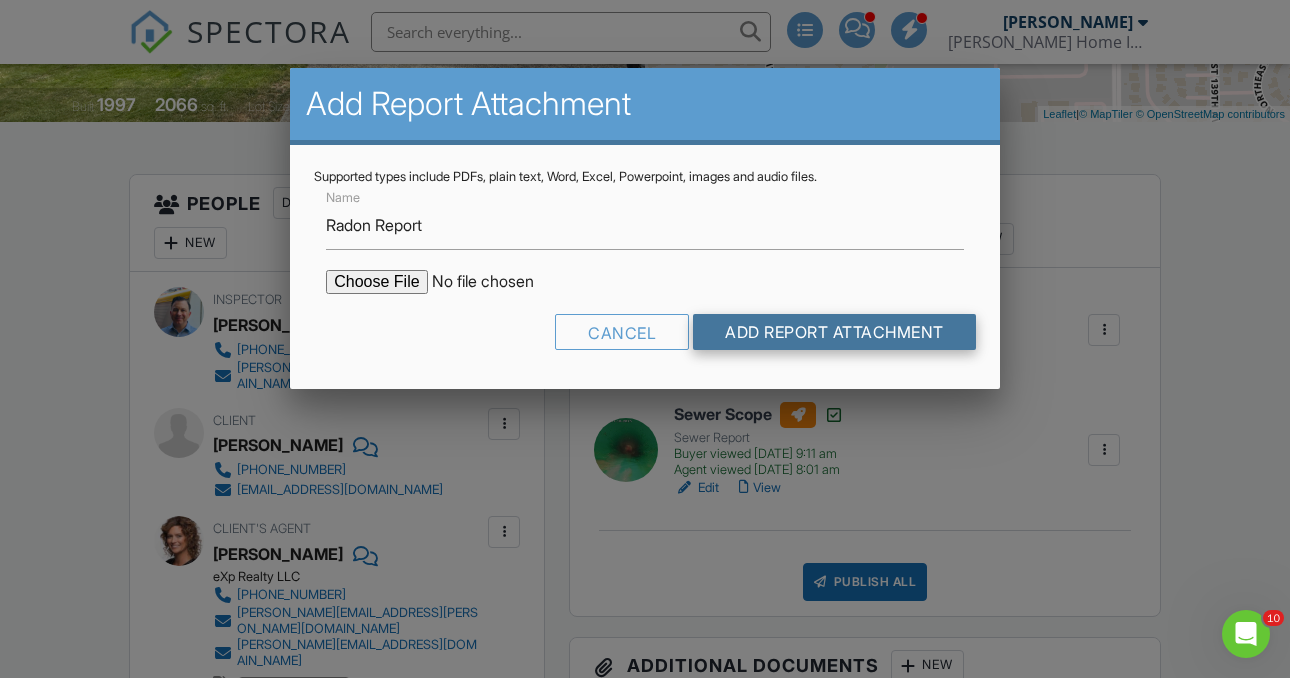 click on "Add Report Attachment" at bounding box center [834, 332] 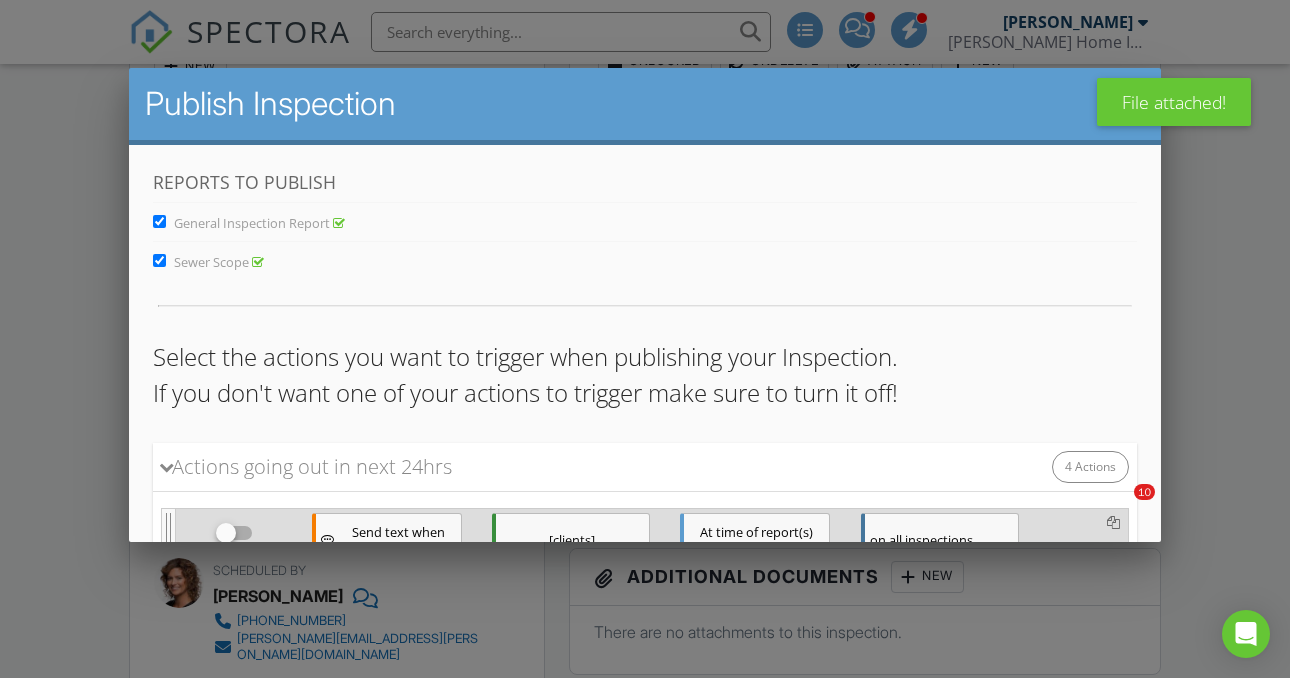 scroll, scrollTop: 589, scrollLeft: 0, axis: vertical 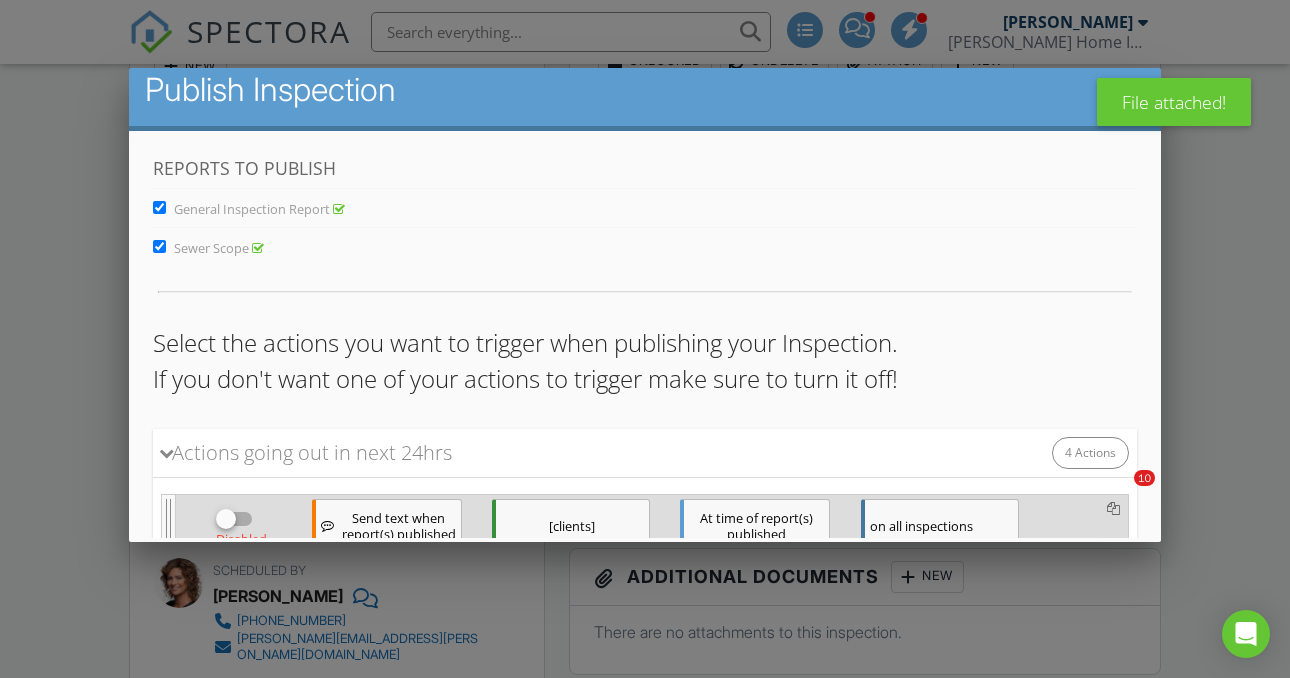 click at bounding box center (244, 734) 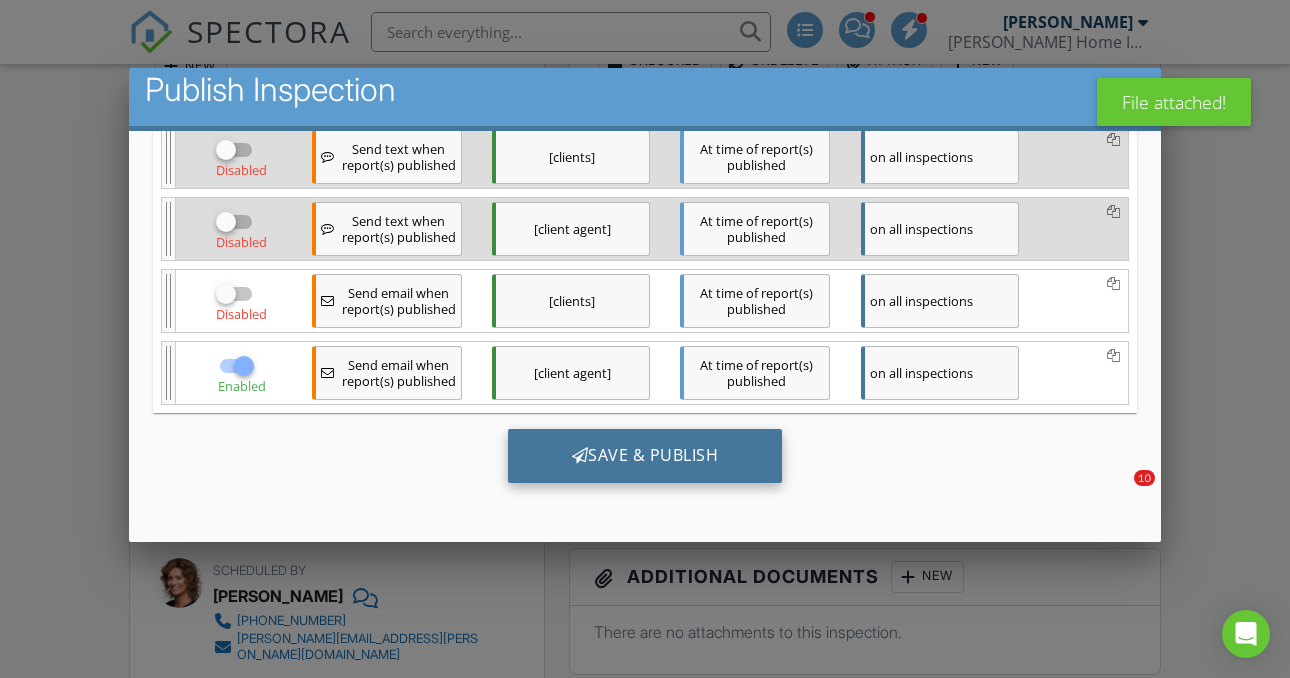 checkbox on "false" 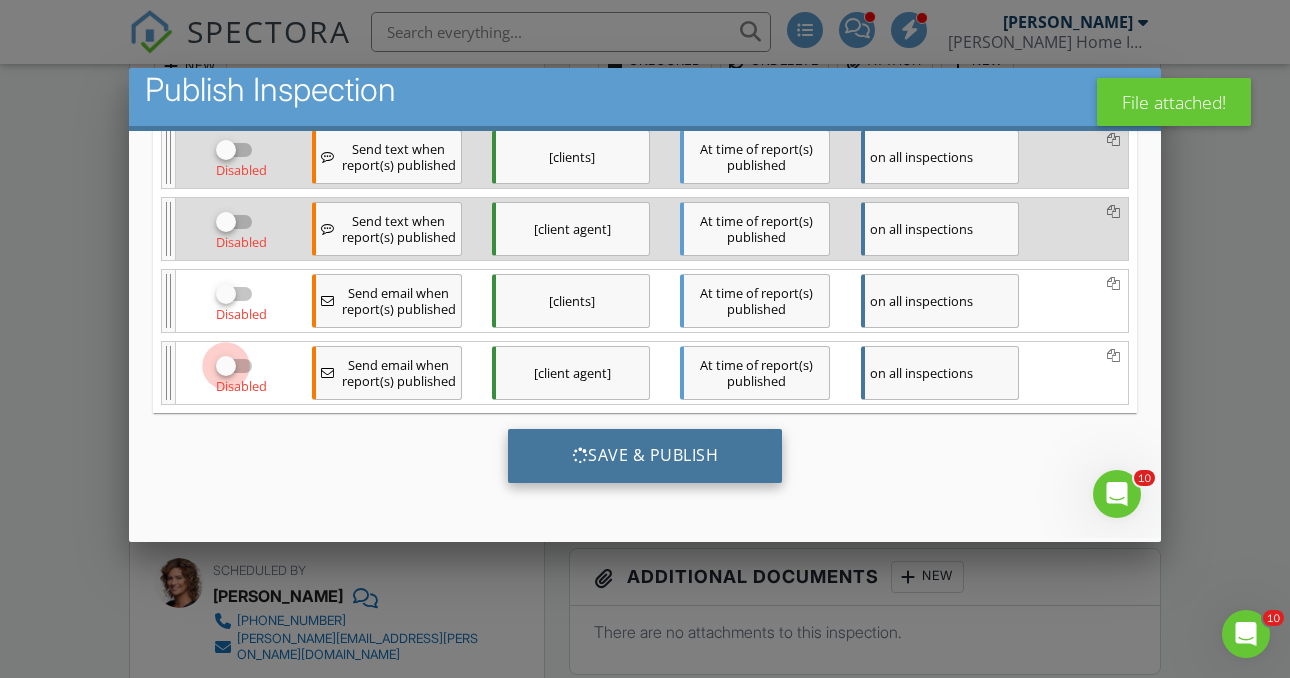 scroll, scrollTop: 0, scrollLeft: 0, axis: both 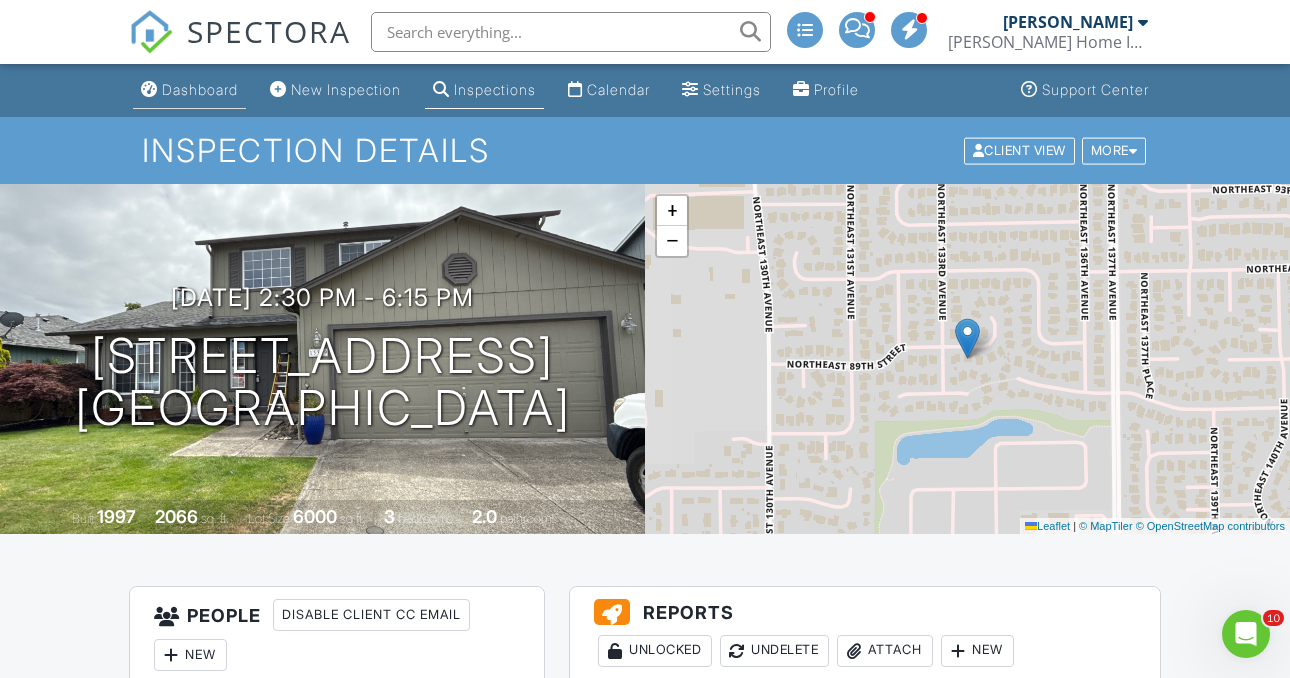 click on "Dashboard" at bounding box center (200, 89) 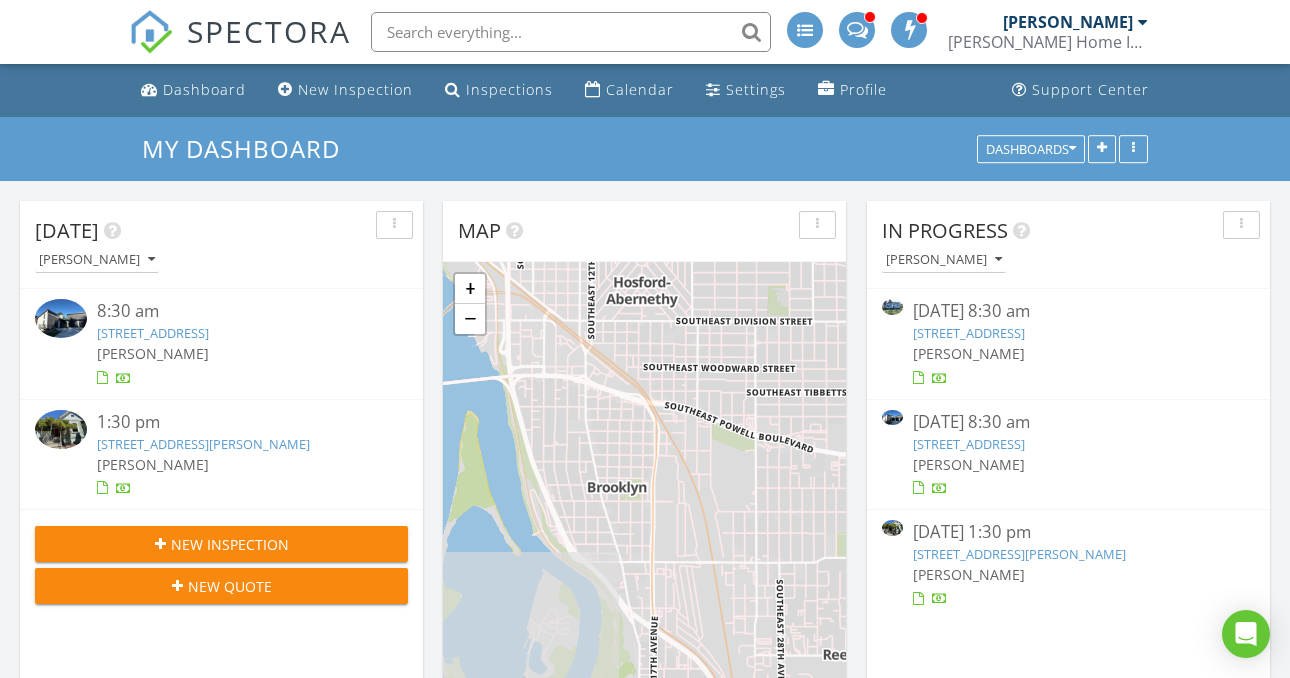 scroll, scrollTop: 128, scrollLeft: 0, axis: vertical 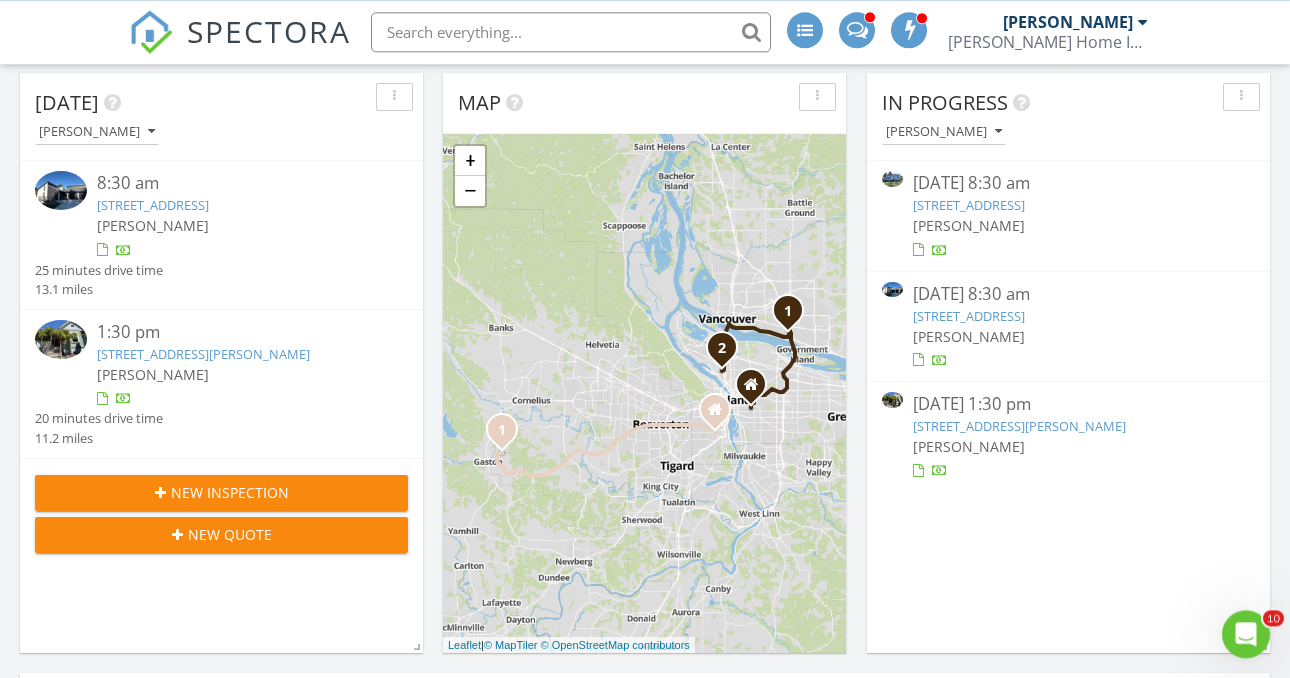 click on "1508 SE 113th Ct , Vancouver, WA 98664" at bounding box center (969, 316) 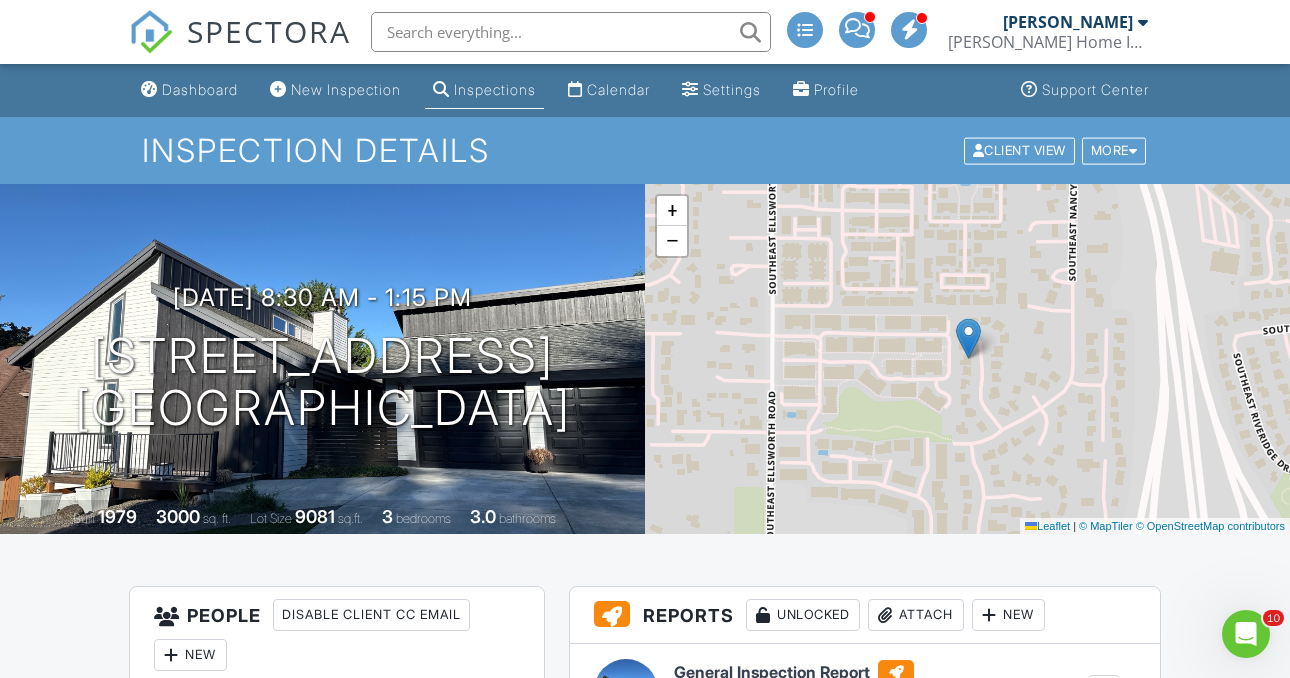 scroll, scrollTop: 0, scrollLeft: 0, axis: both 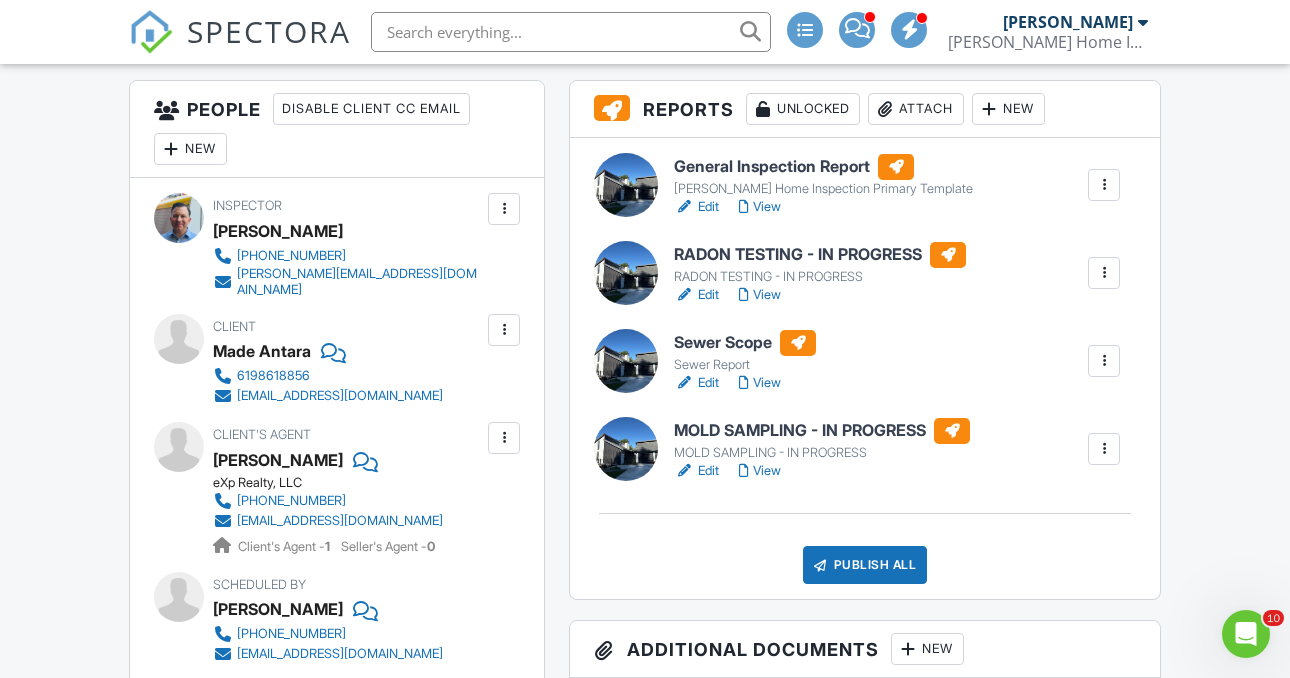 click on "View" at bounding box center (760, 207) 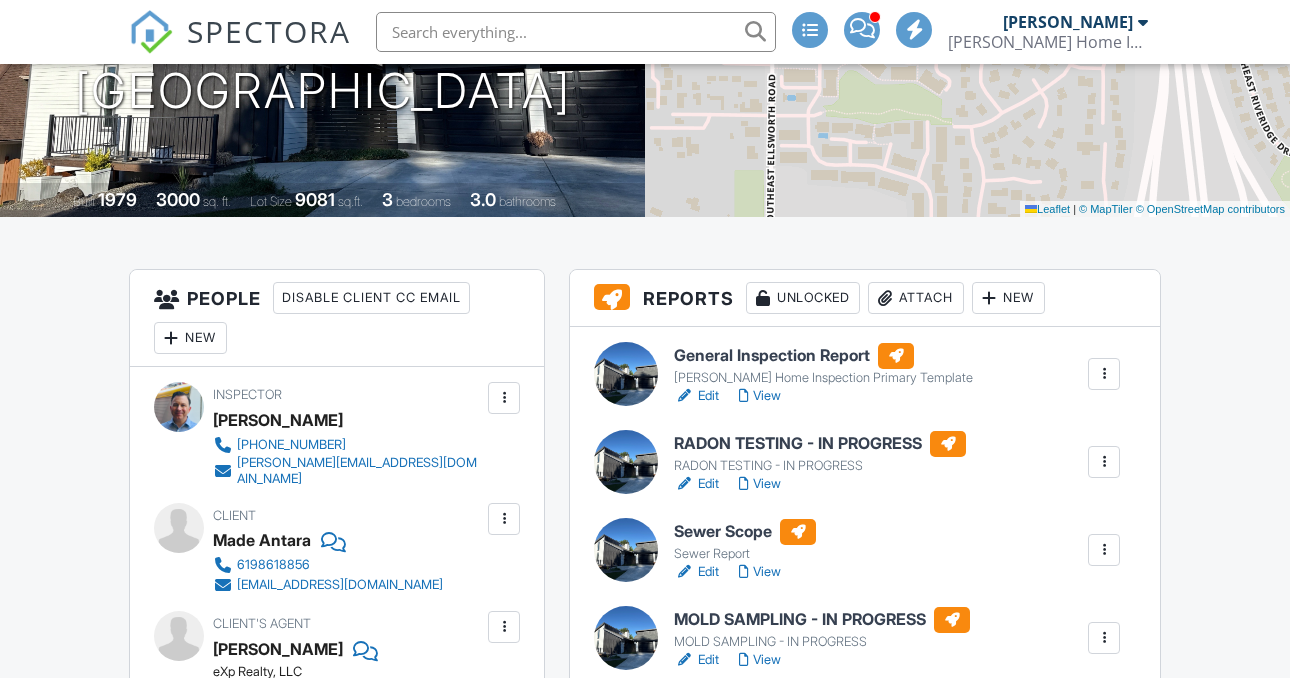 scroll, scrollTop: 341, scrollLeft: 0, axis: vertical 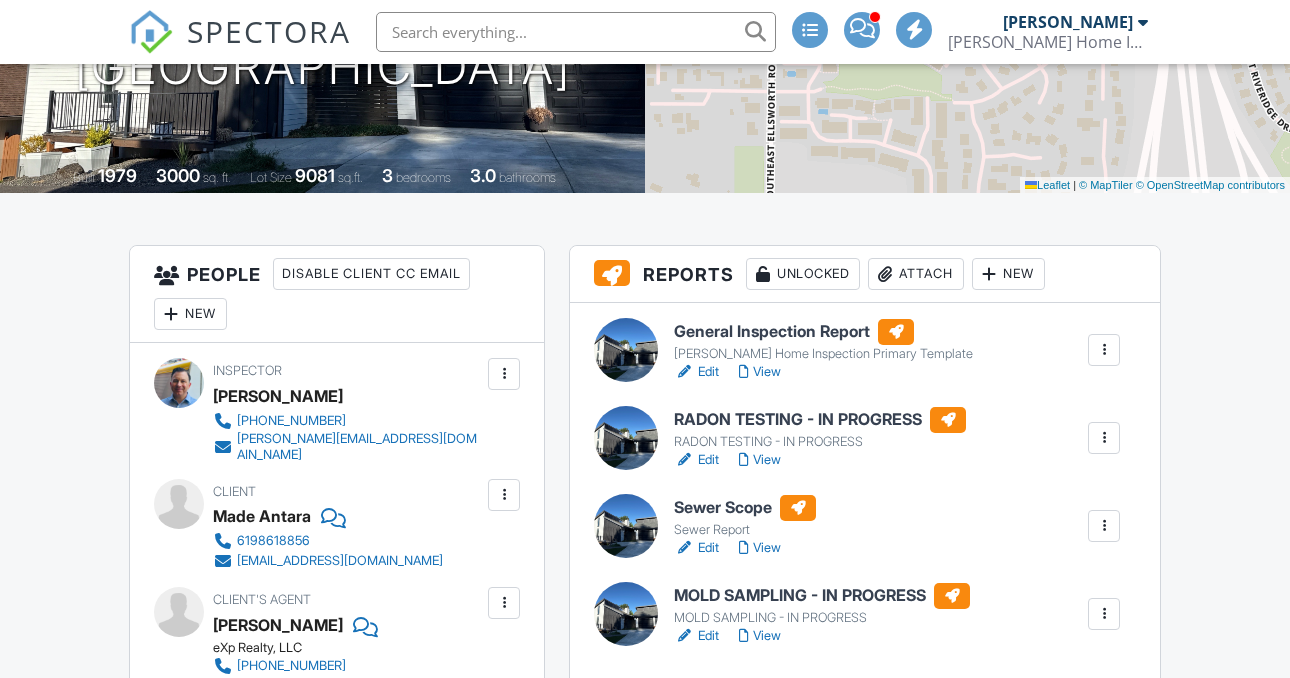 click on "Edit" at bounding box center (696, 548) 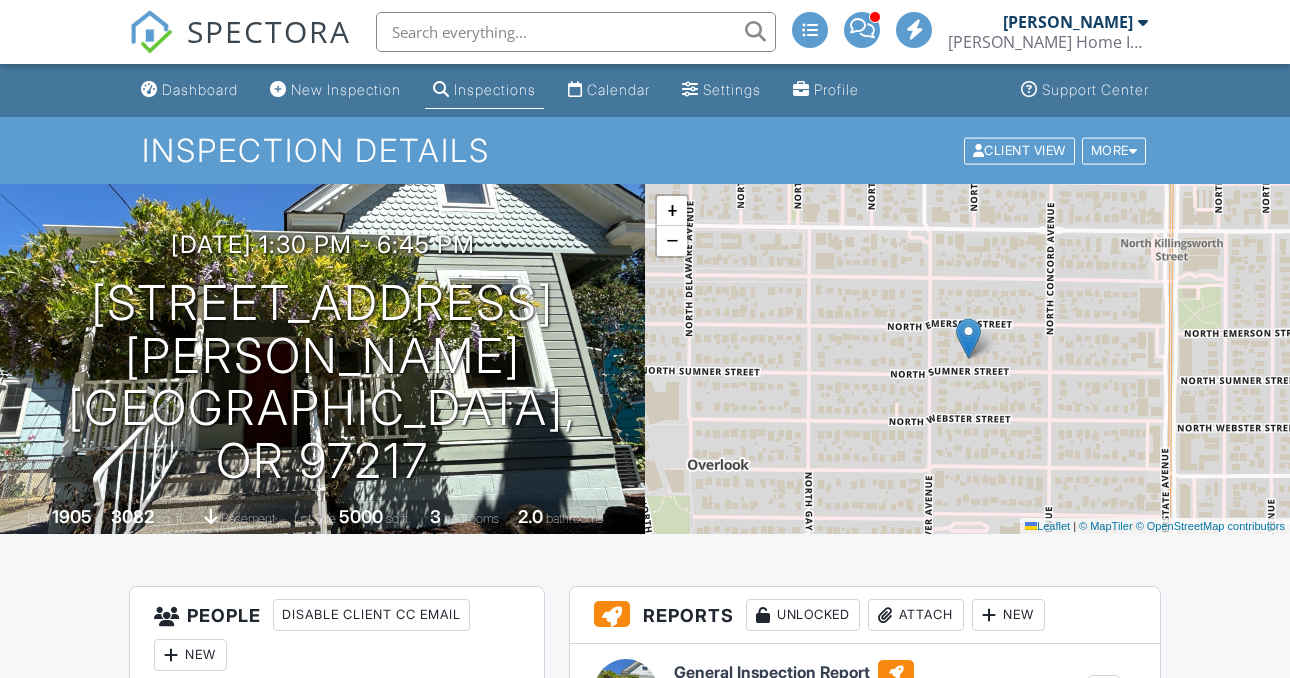 scroll, scrollTop: 0, scrollLeft: 0, axis: both 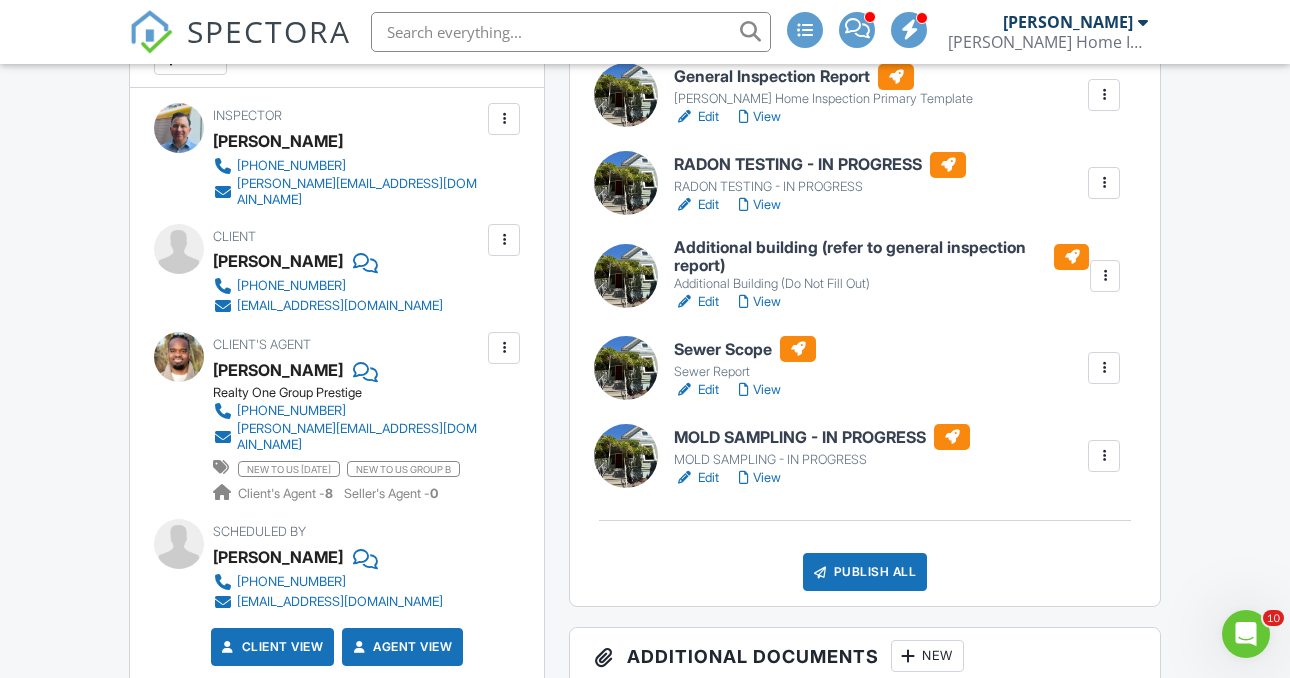 click on "Edit" at bounding box center [696, 478] 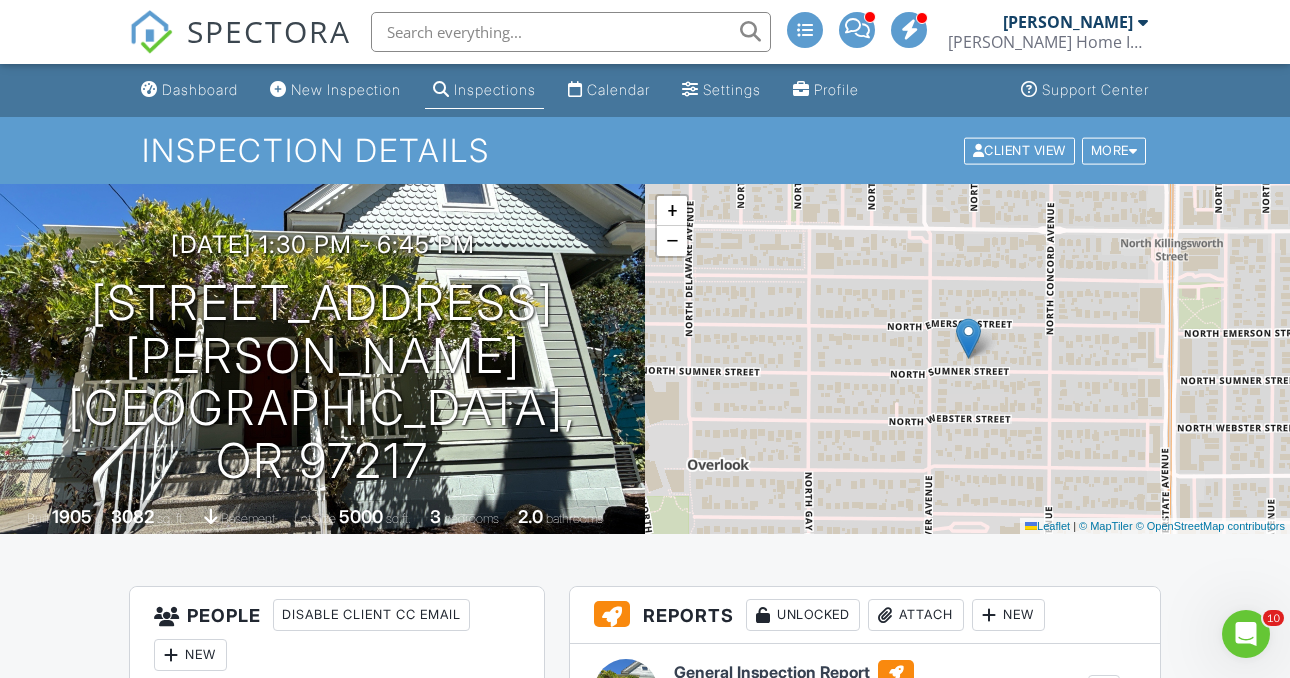 scroll, scrollTop: 0, scrollLeft: 0, axis: both 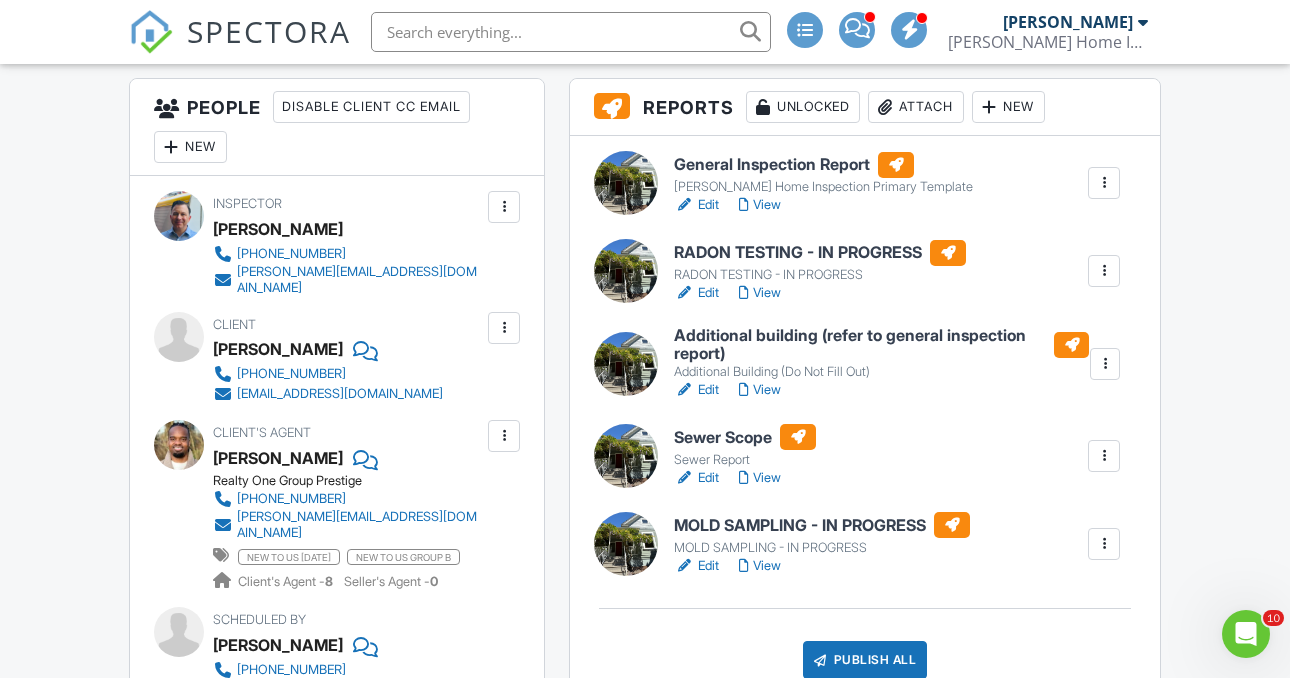 click at bounding box center (1105, 364) 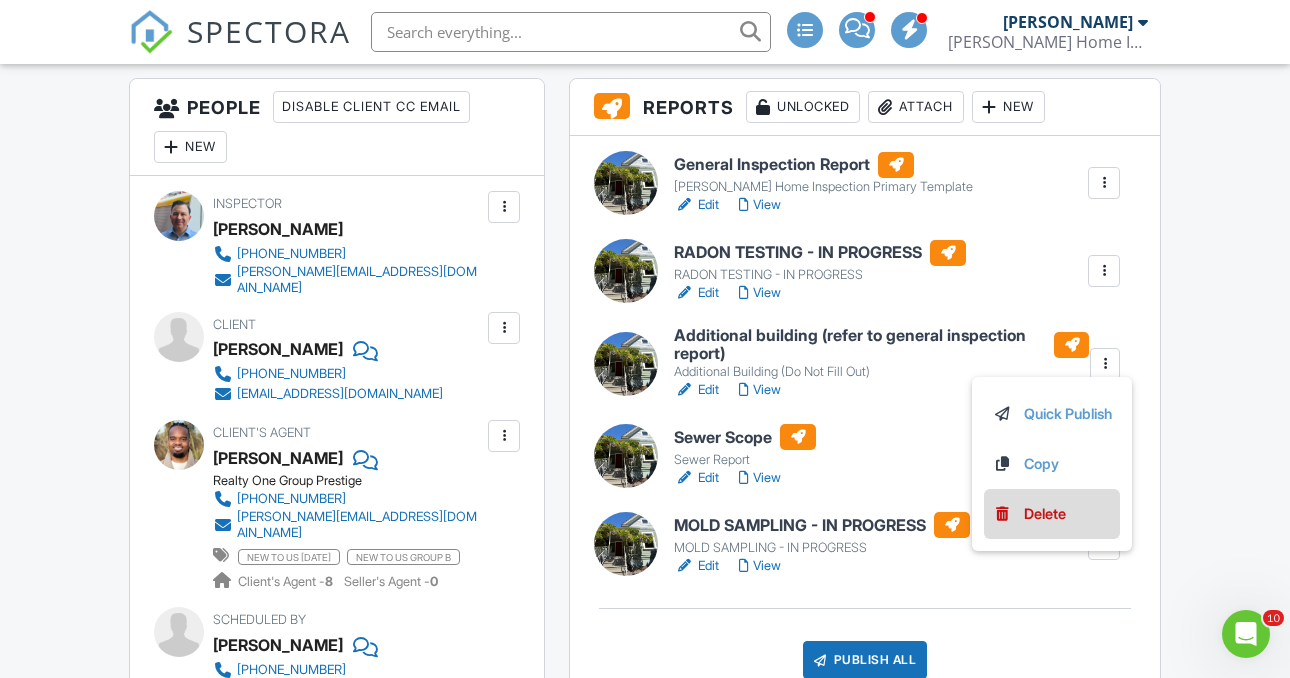 click on "Delete" at bounding box center [1045, 514] 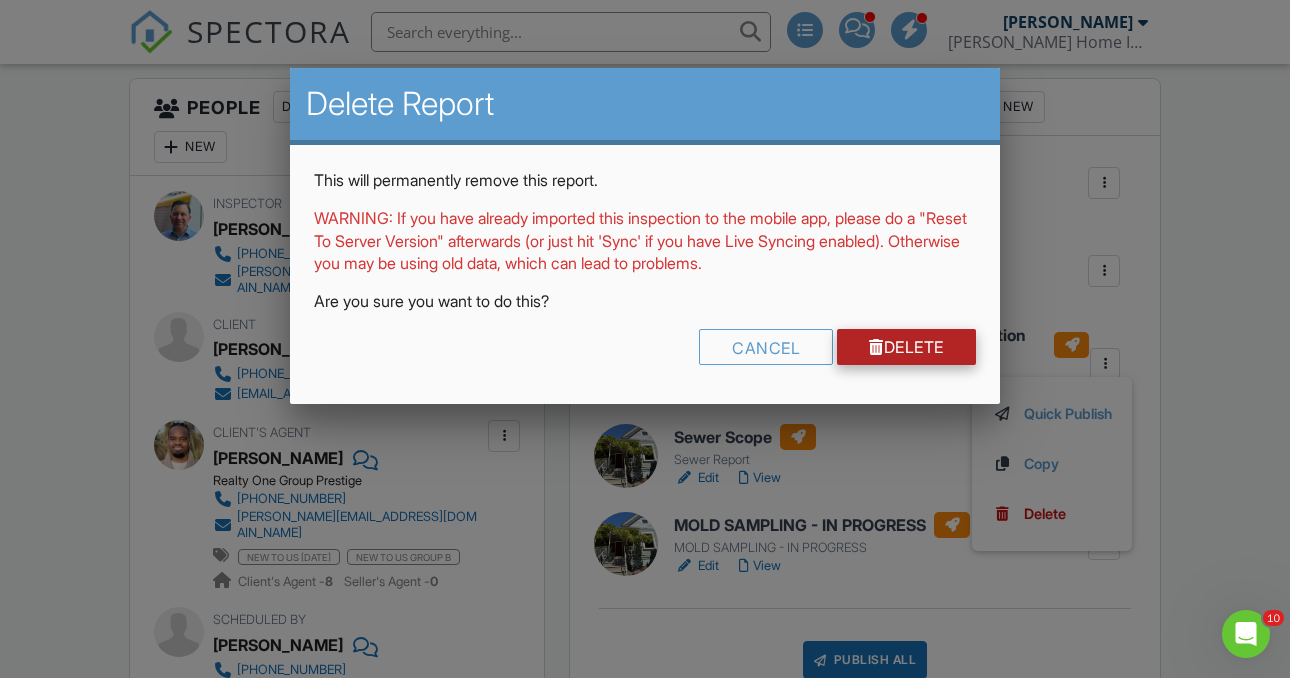 click on "Delete" at bounding box center [906, 347] 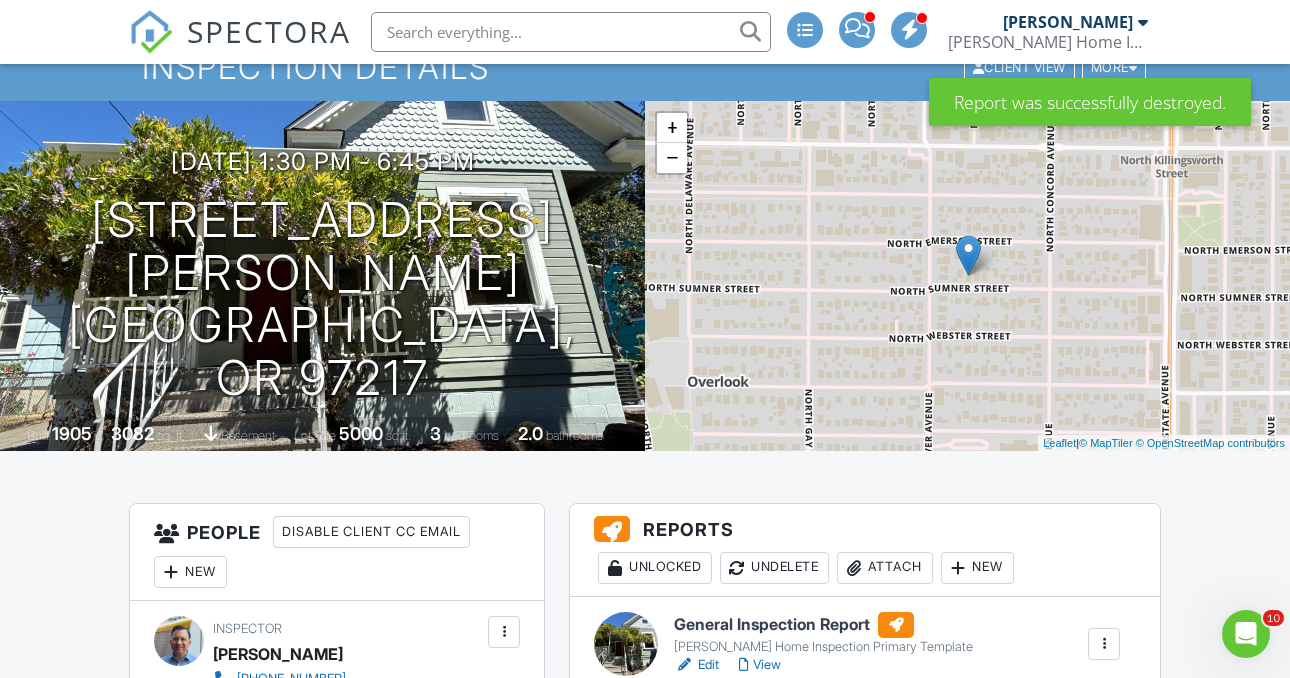 scroll, scrollTop: 0, scrollLeft: 0, axis: both 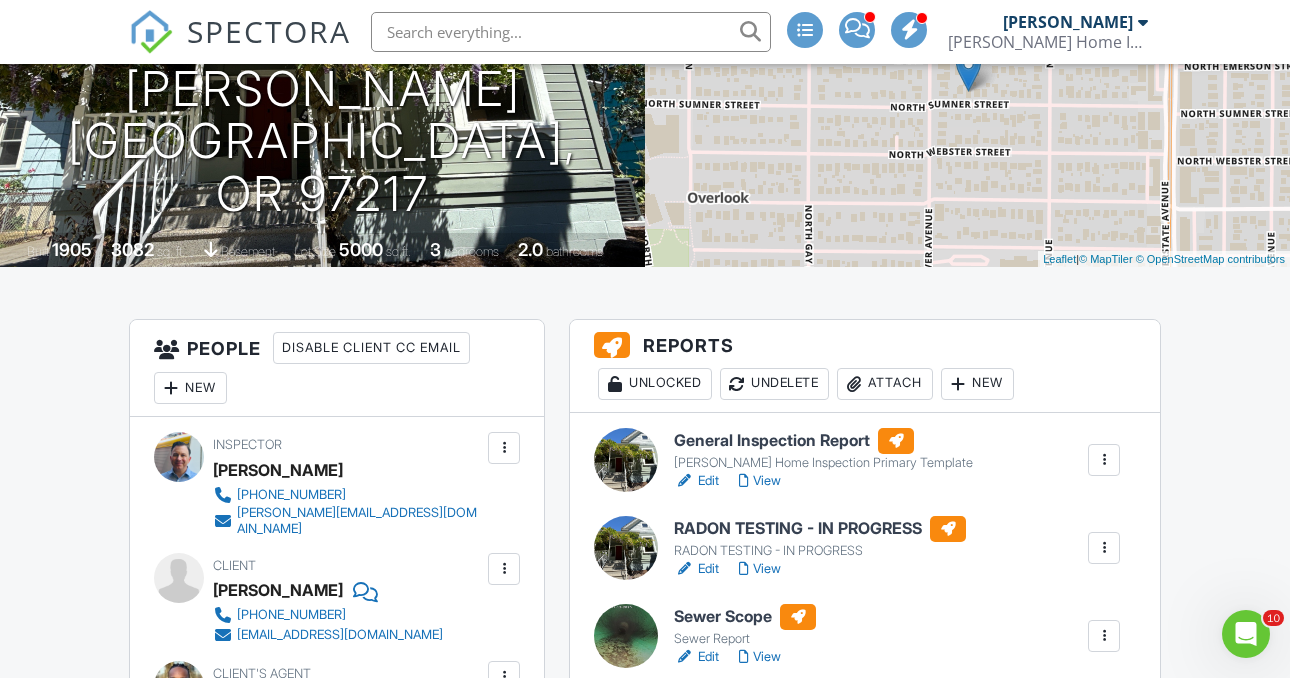 click on "View" at bounding box center [760, 481] 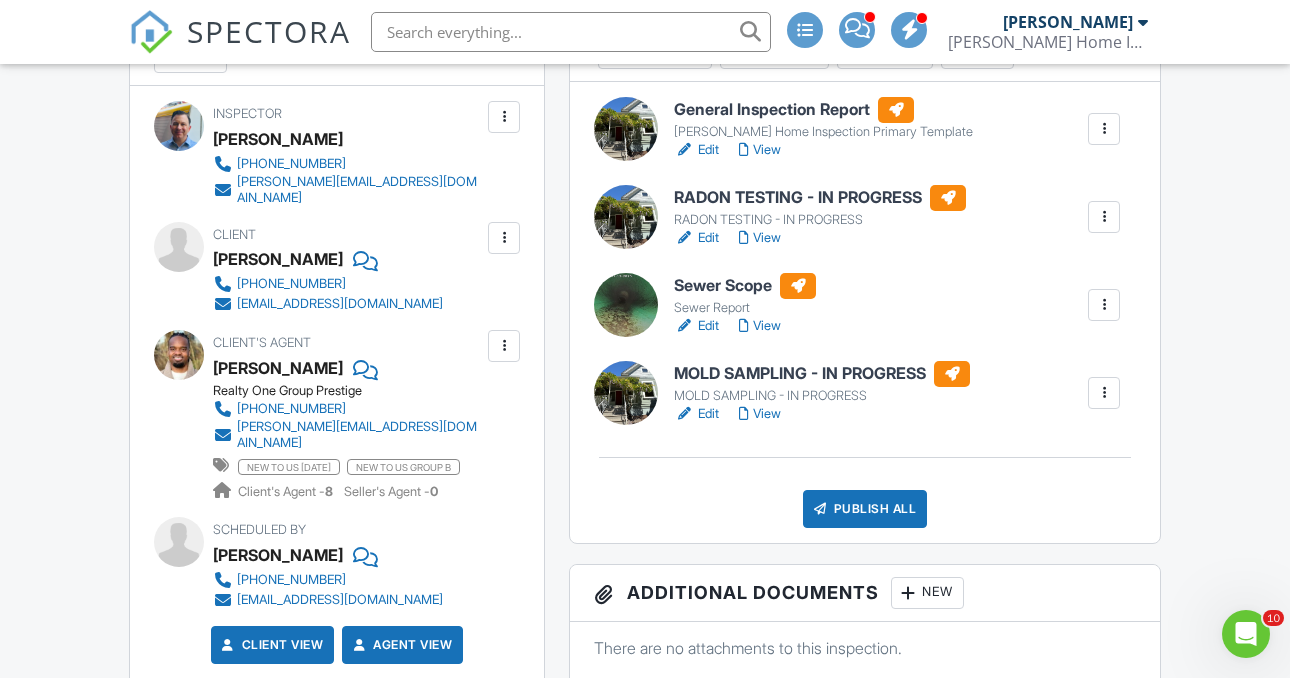 scroll, scrollTop: 0, scrollLeft: 0, axis: both 